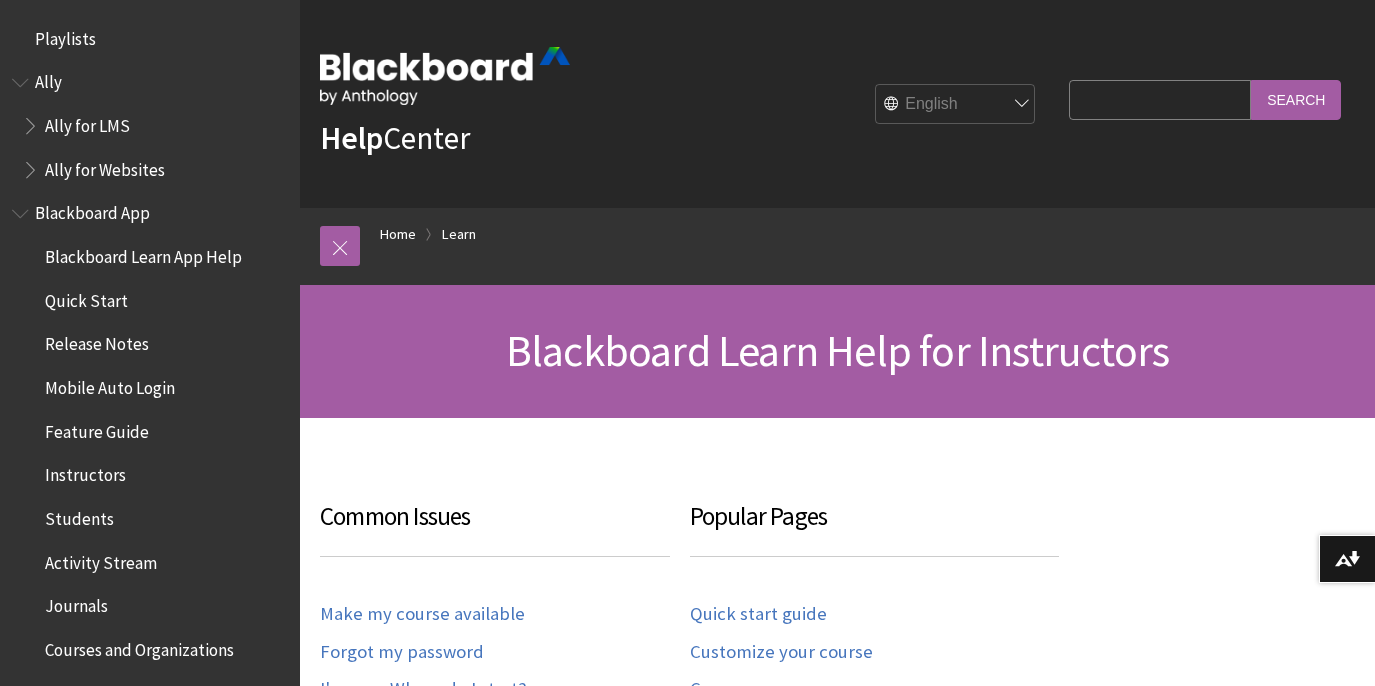 scroll, scrollTop: 0, scrollLeft: 0, axis: both 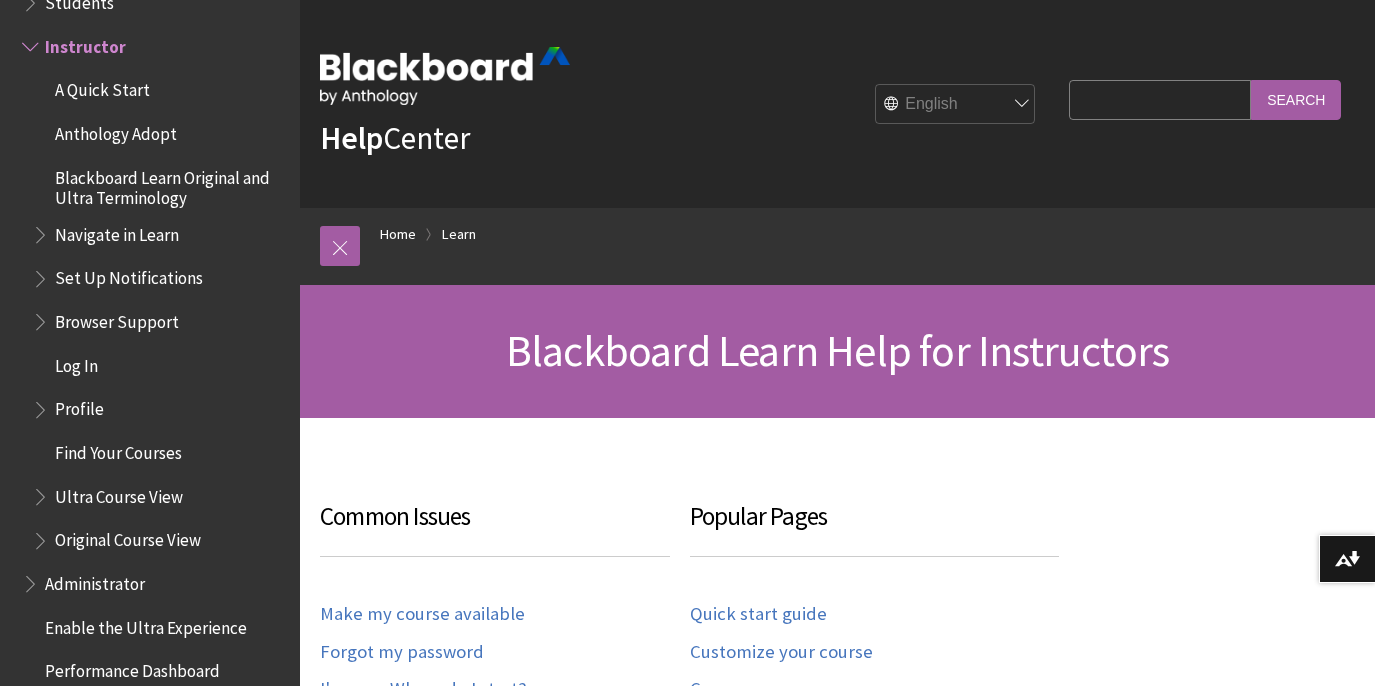 click on "Search Query" at bounding box center (1160, 99) 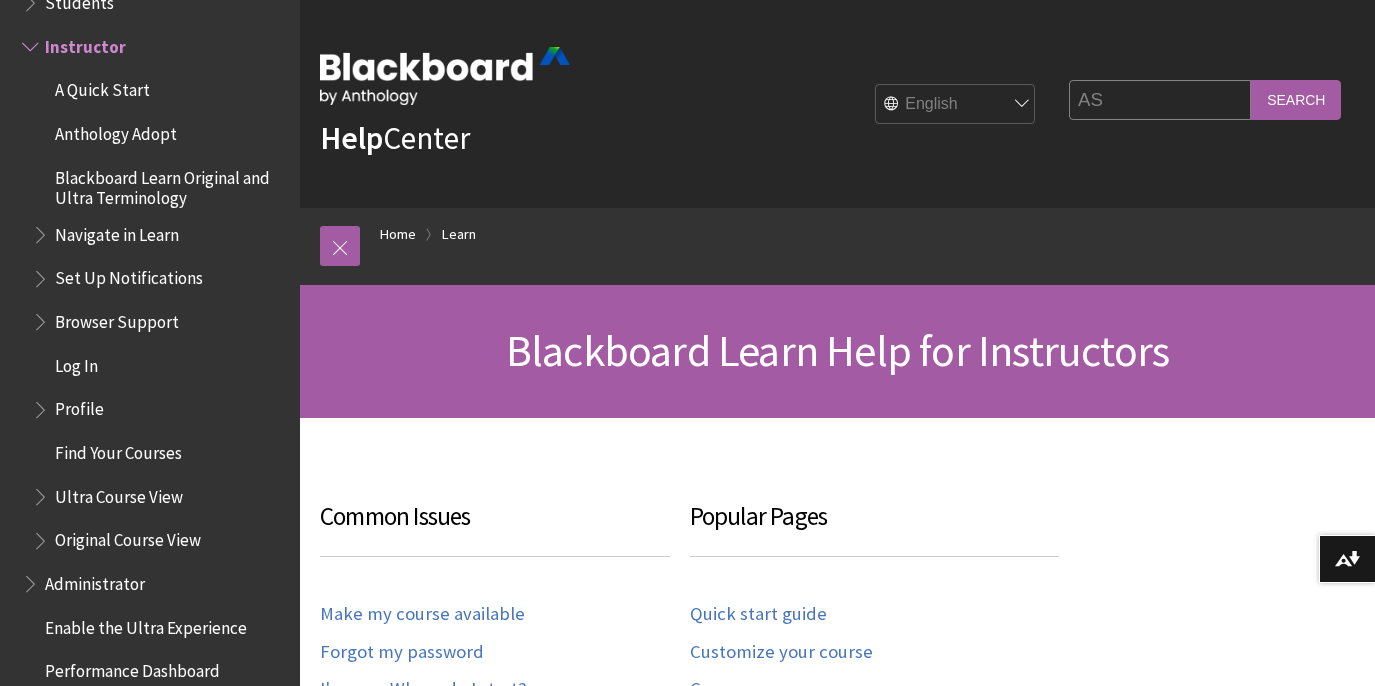 type on "A" 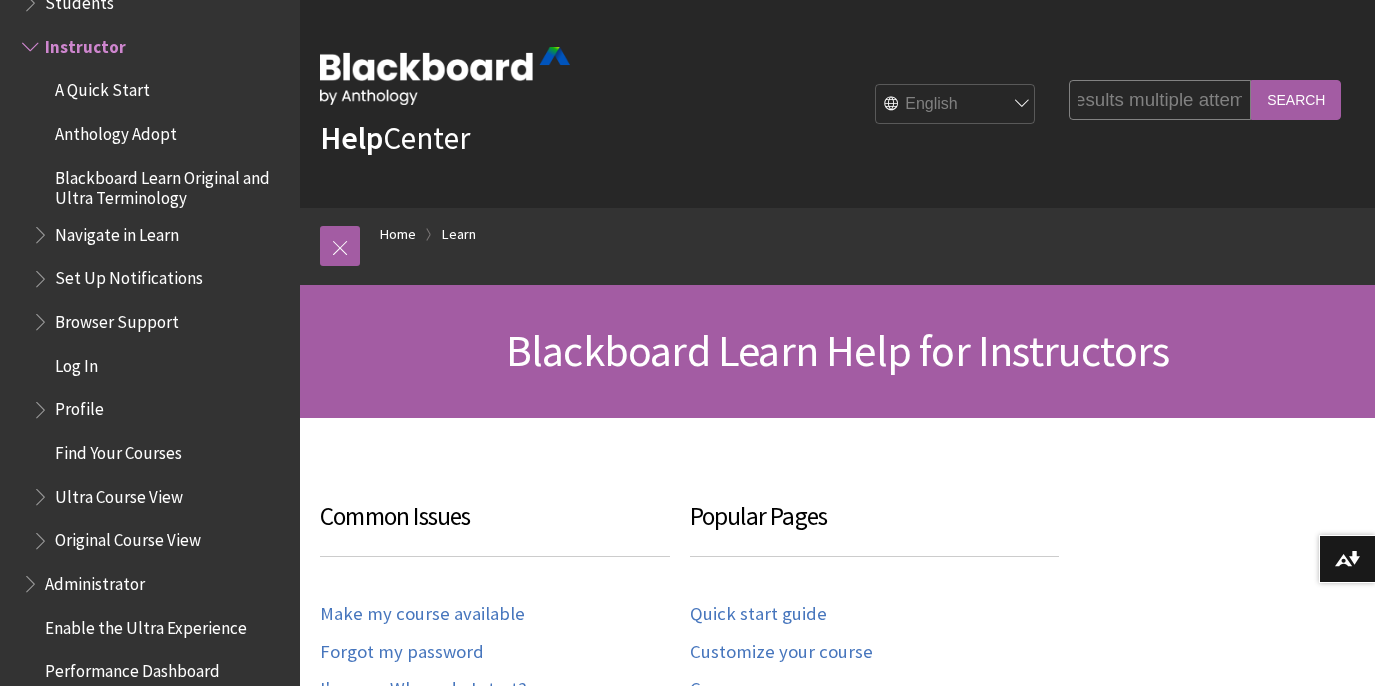 scroll, scrollTop: 0, scrollLeft: 123, axis: horizontal 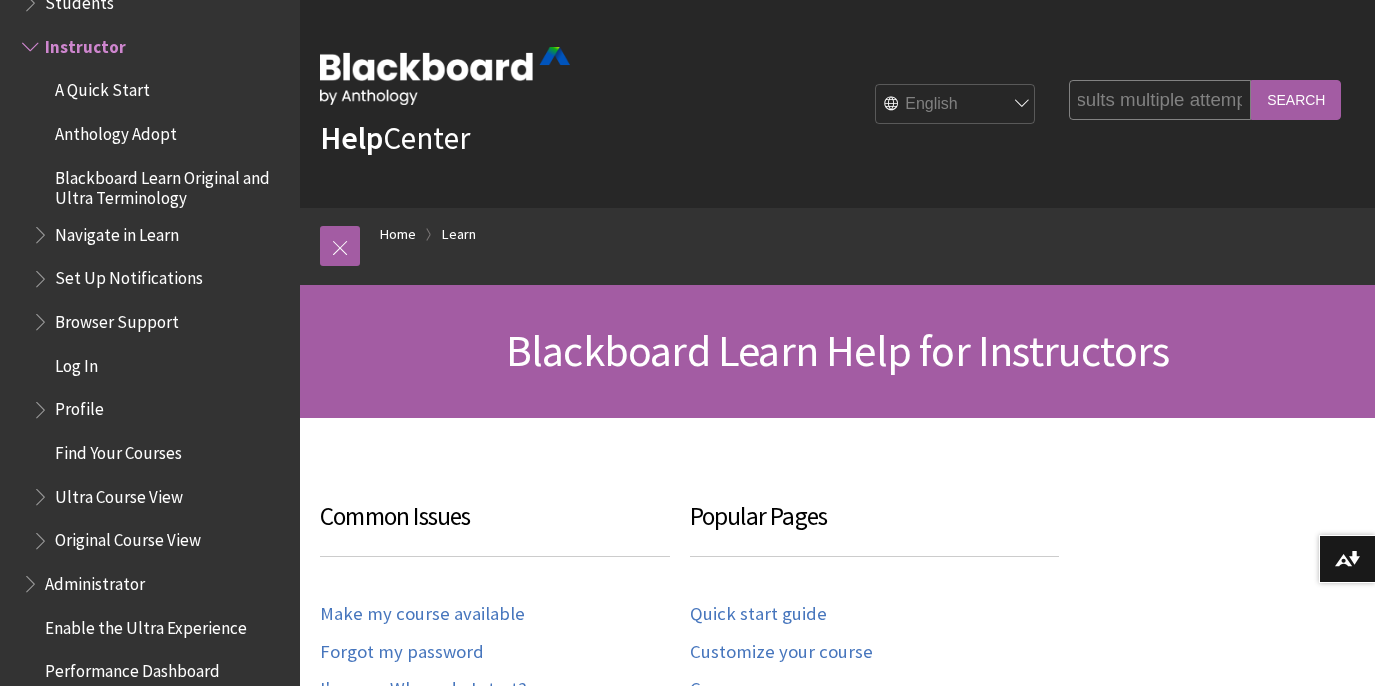 type on "assessment results multiple attempts" 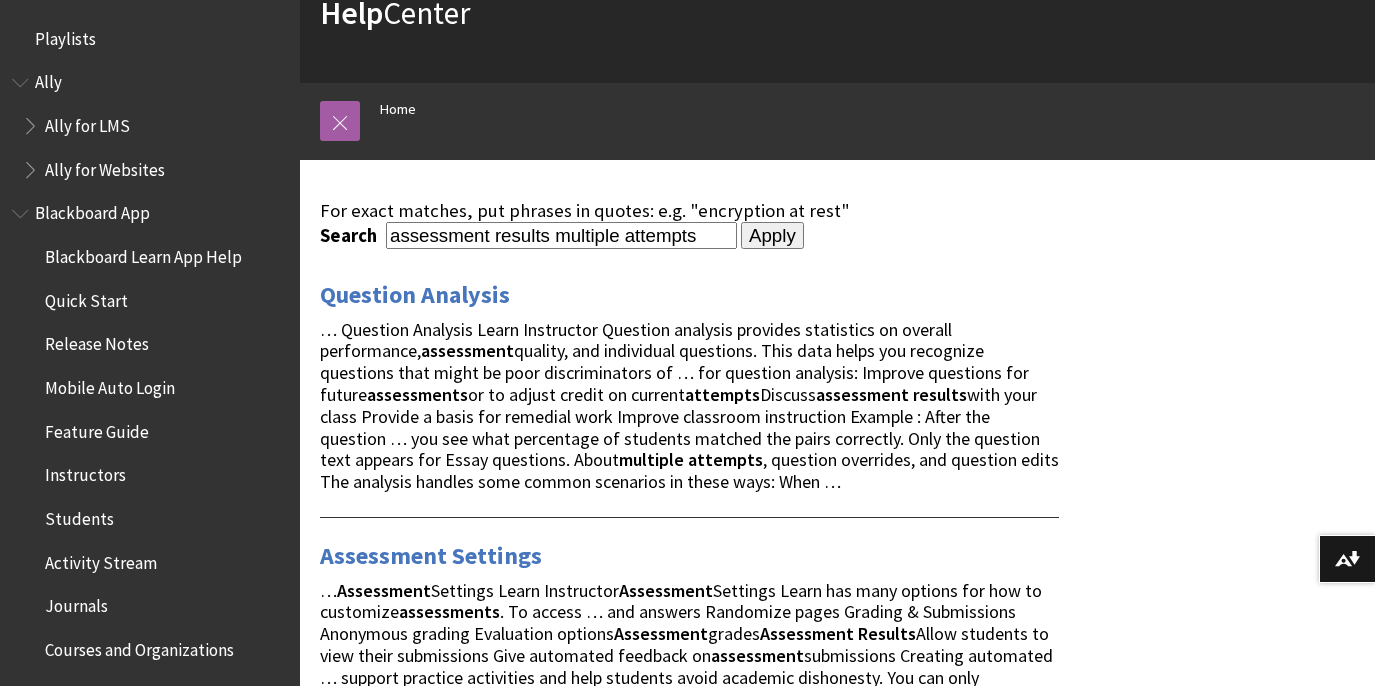 scroll, scrollTop: 375, scrollLeft: 0, axis: vertical 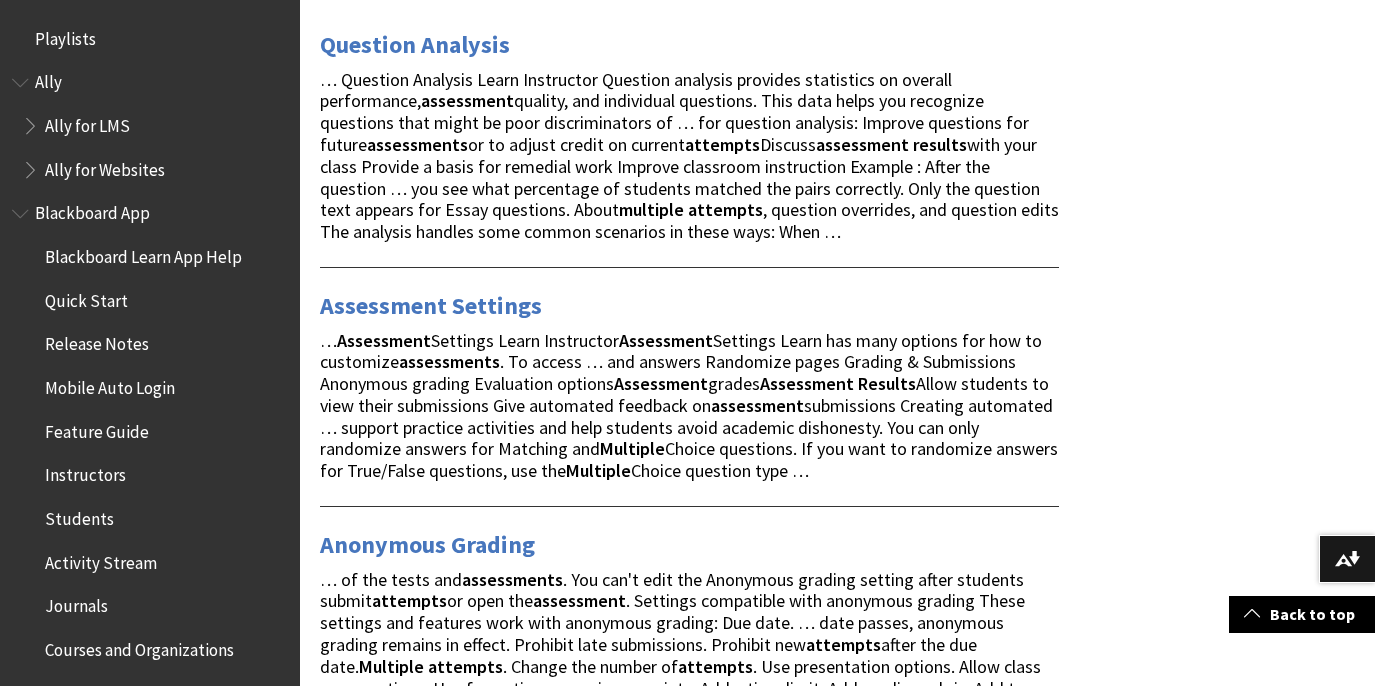 click on "For exact matches, put phrases in quotes: e.g. "encryption at rest"
Search
assessment results multiple attempts
Apply
Question Analysis … Question Analysis Learn Instructor Question analysis provides statistics on overall performance,  assessment  quality, and individual questions. This data helps you recognize questions that might be poor discriminators of … for question analysis: Improve questions for future  assessments  or to adjust credit on current  attempts  Discuss  assessment   results  with your class Provide a basis for remedial work Improve classroom instruction Example : After the question … you see what percentage of students matched the pairs correctly. Only the question text appears for Essay questions. About  multiple   attempts
Assessment Settings …  Assessment Assessment" at bounding box center [837, 2538] 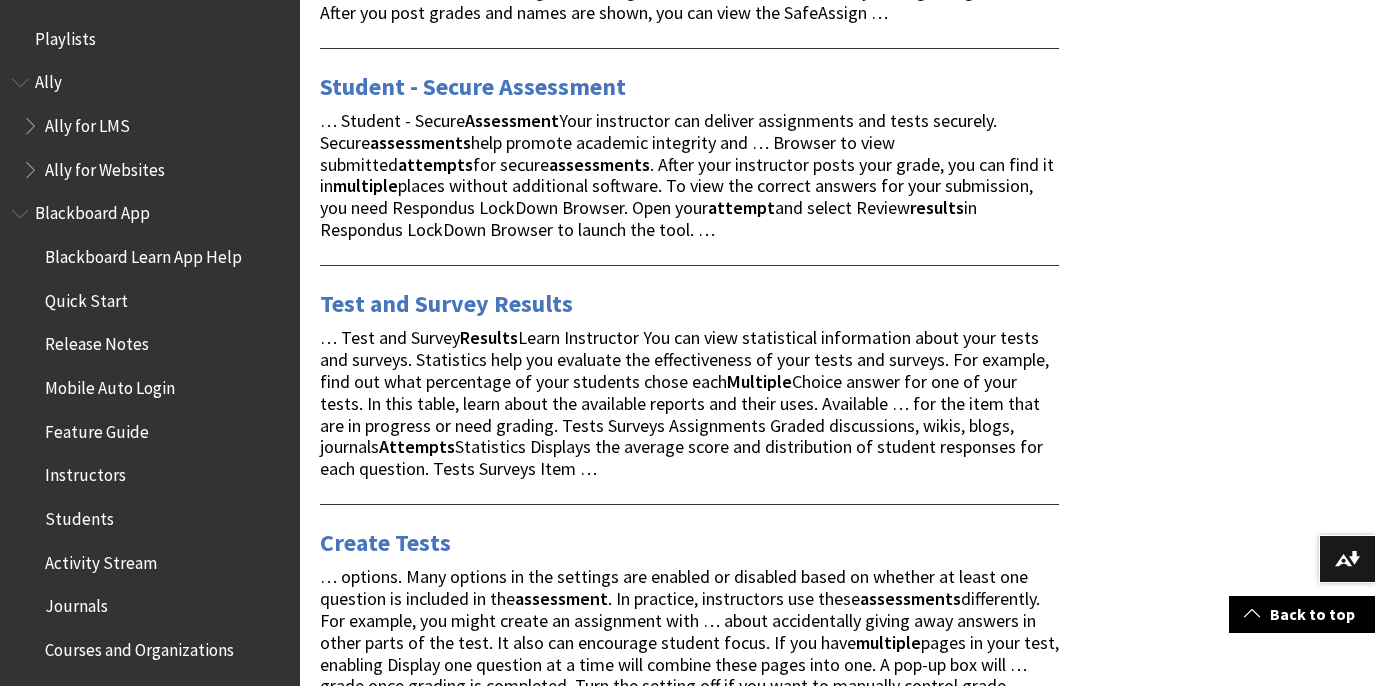scroll, scrollTop: 1625, scrollLeft: 0, axis: vertical 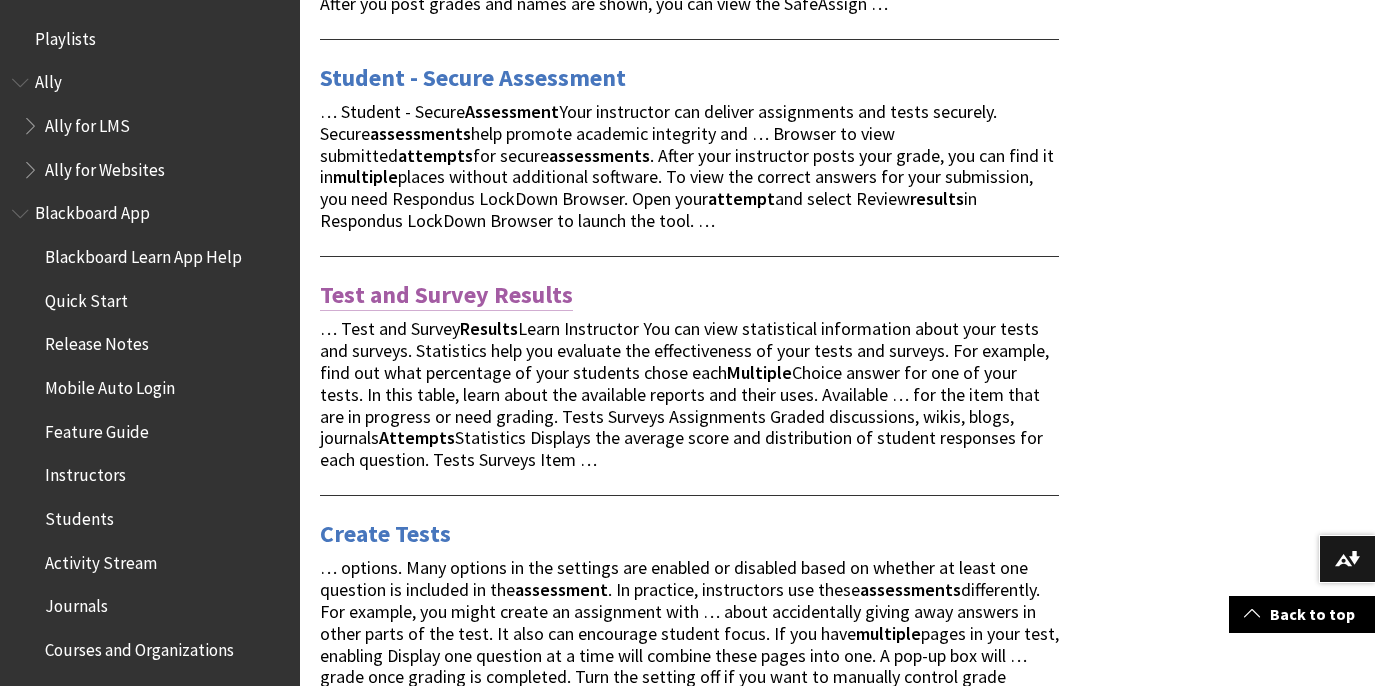 click on "Test and Survey Results" at bounding box center (446, 295) 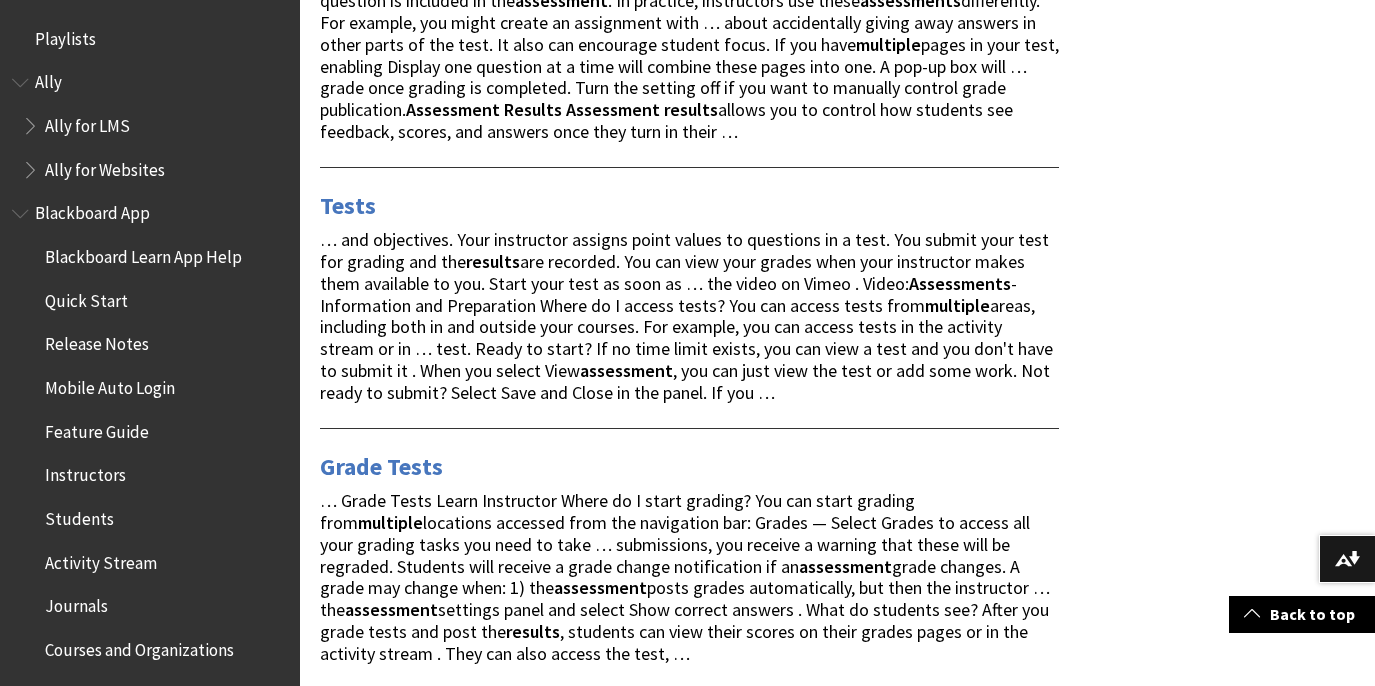 scroll, scrollTop: 2250, scrollLeft: 0, axis: vertical 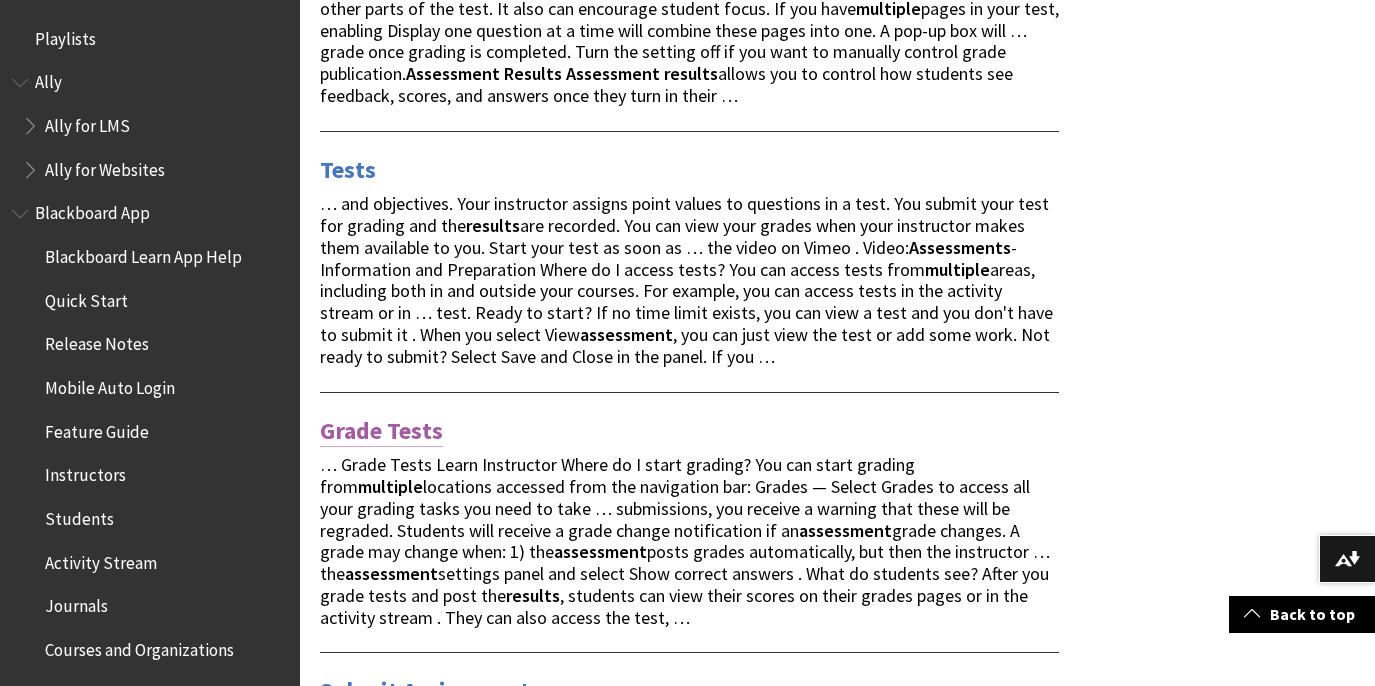 click on "Grade Tests" at bounding box center [381, 431] 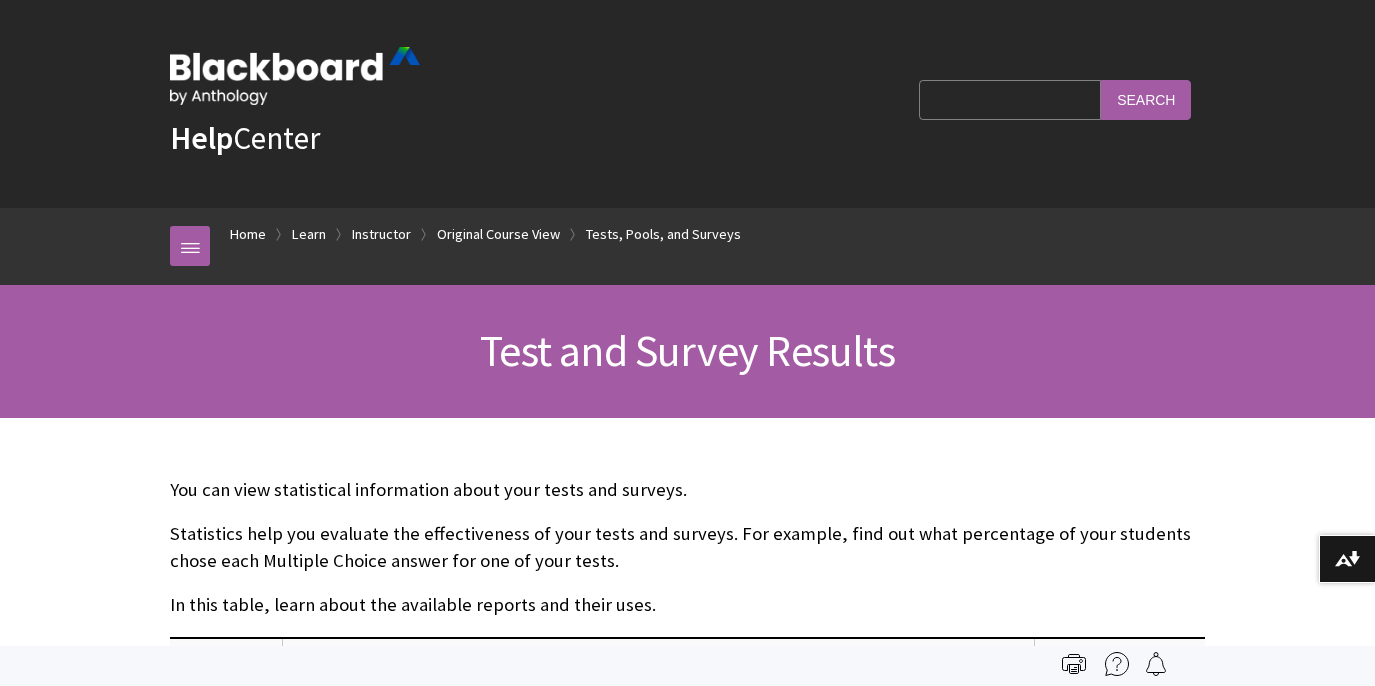 scroll, scrollTop: 0, scrollLeft: 0, axis: both 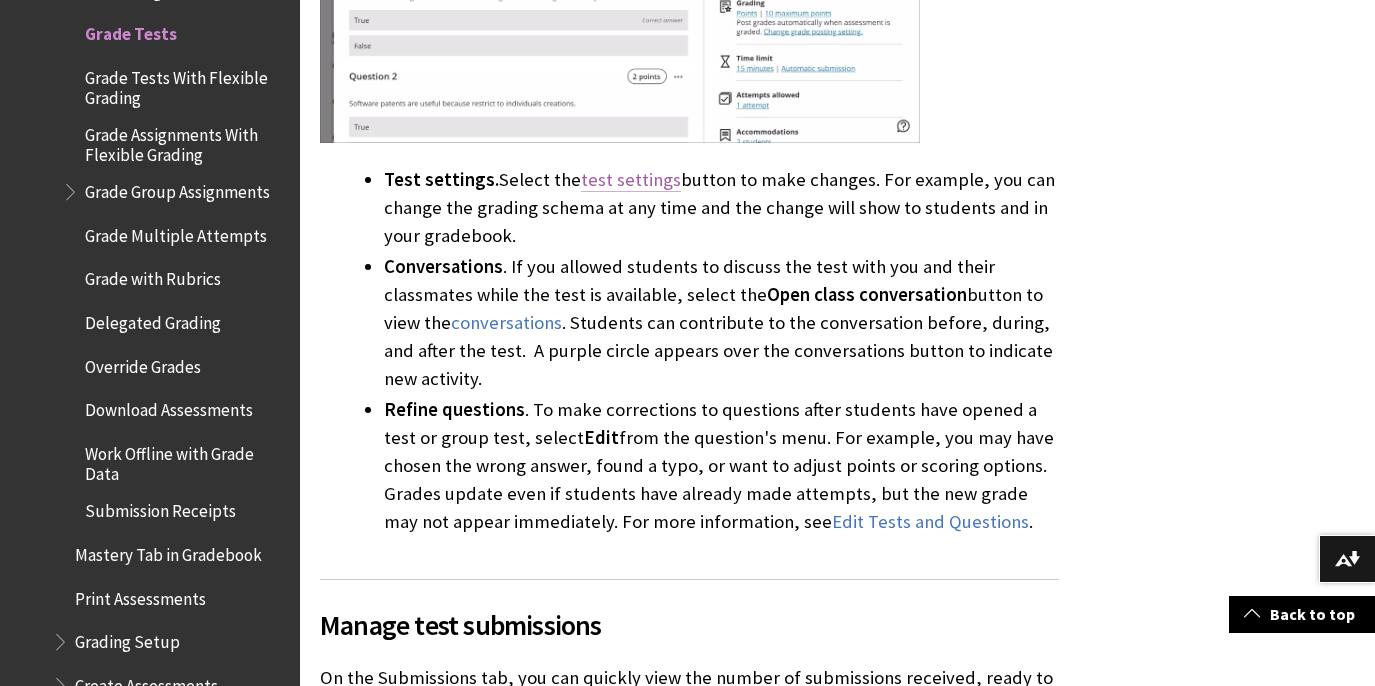 click on "test settings" at bounding box center (631, 179) 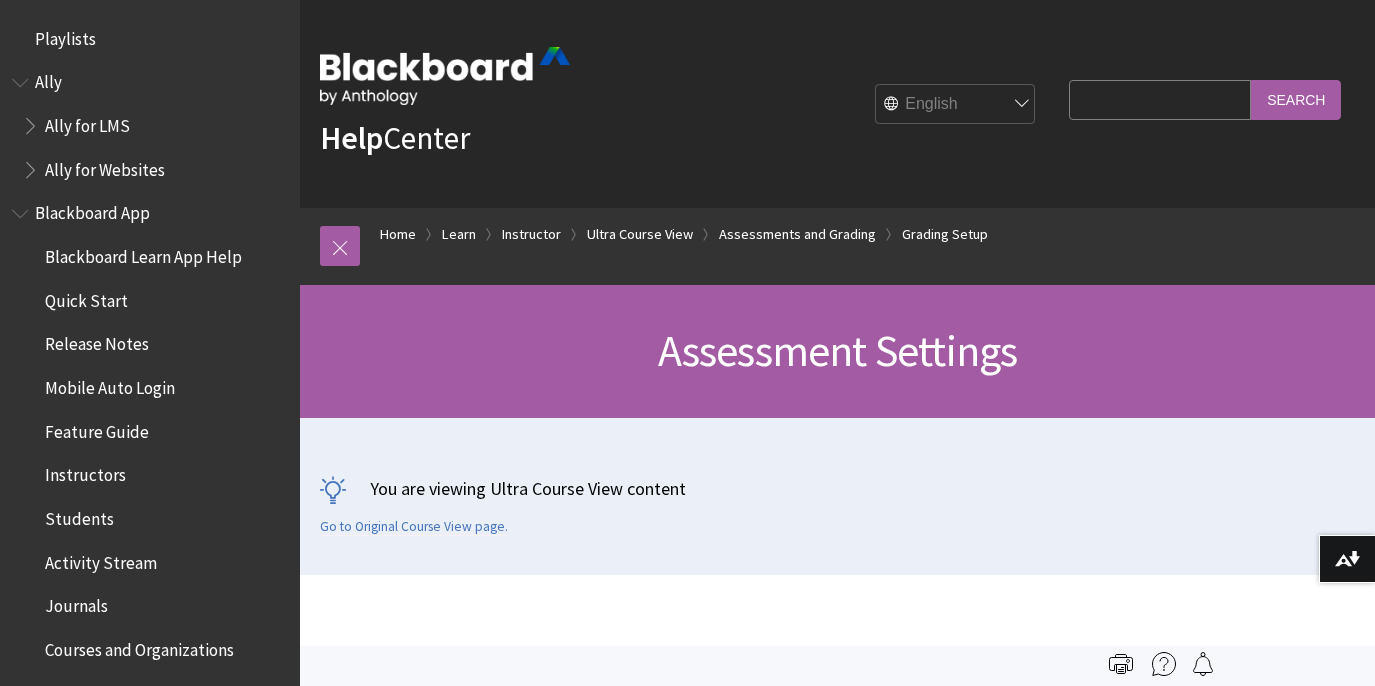 scroll, scrollTop: 0, scrollLeft: 0, axis: both 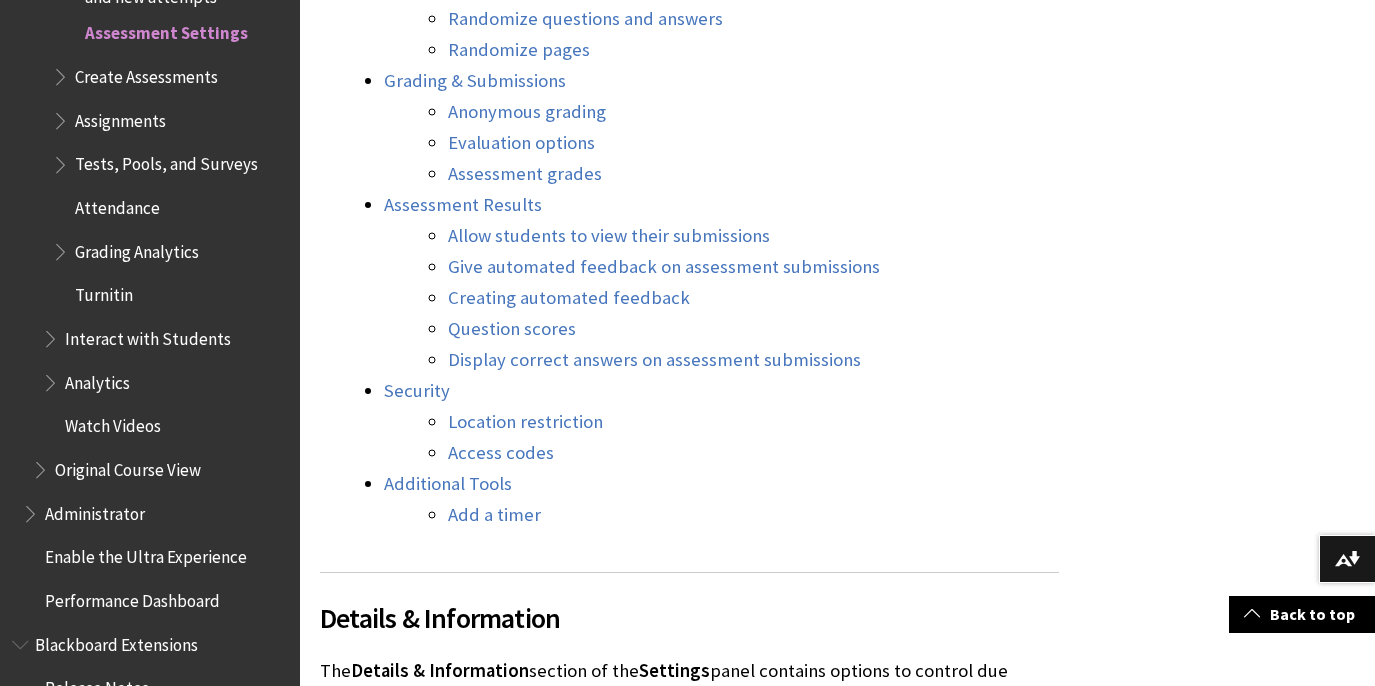 click on "Allow students to view their submissions" at bounding box center [609, 236] 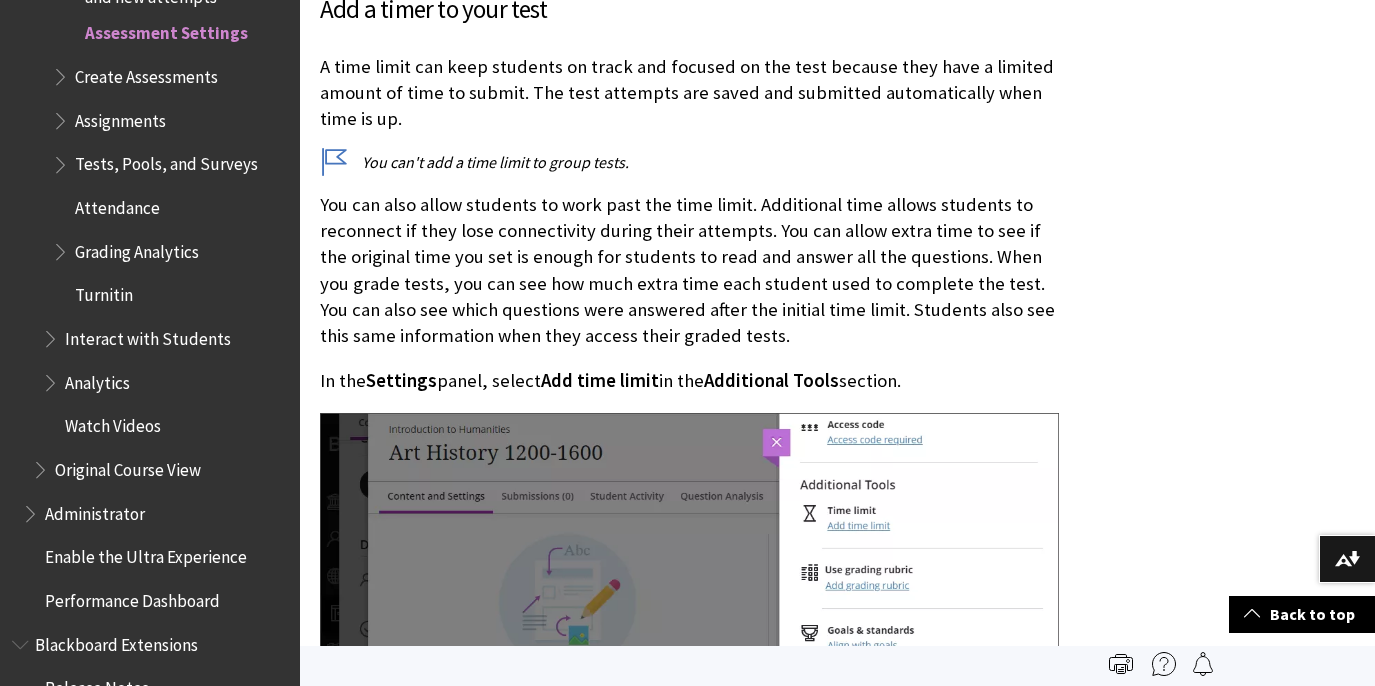 scroll, scrollTop: 18553, scrollLeft: 0, axis: vertical 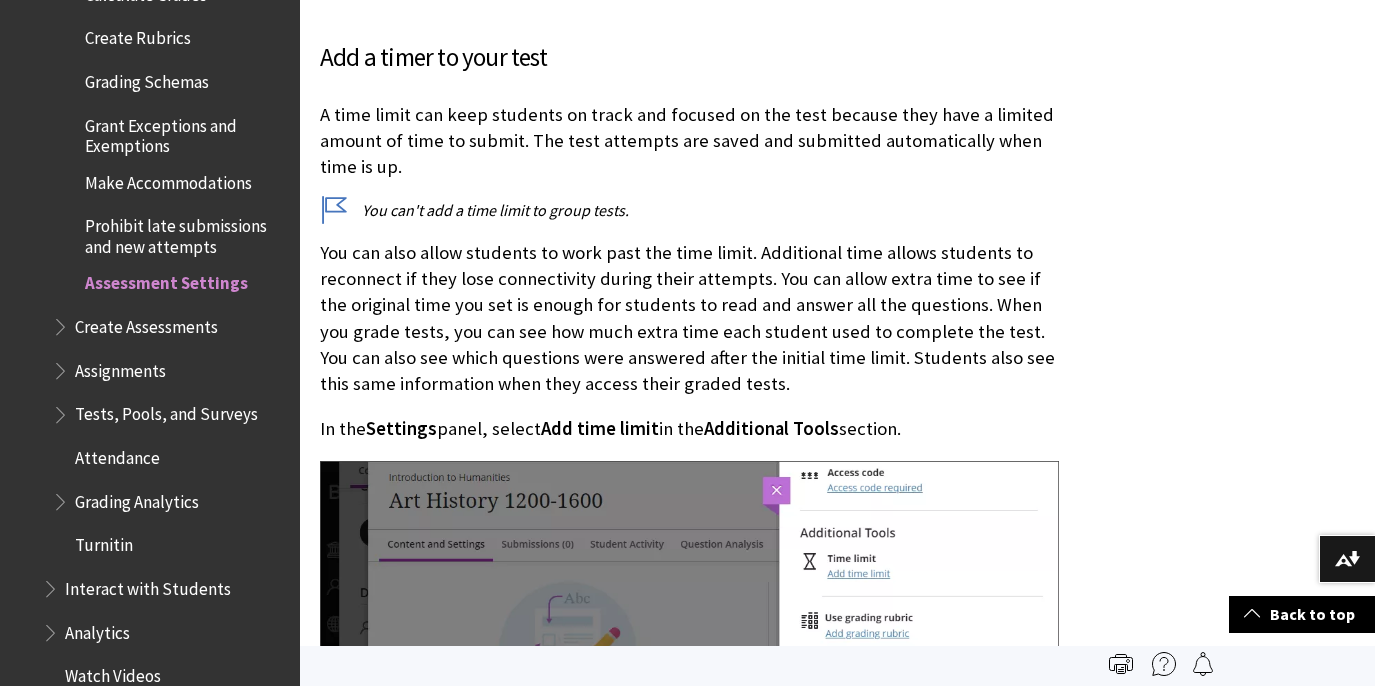 click at bounding box center [62, 322] 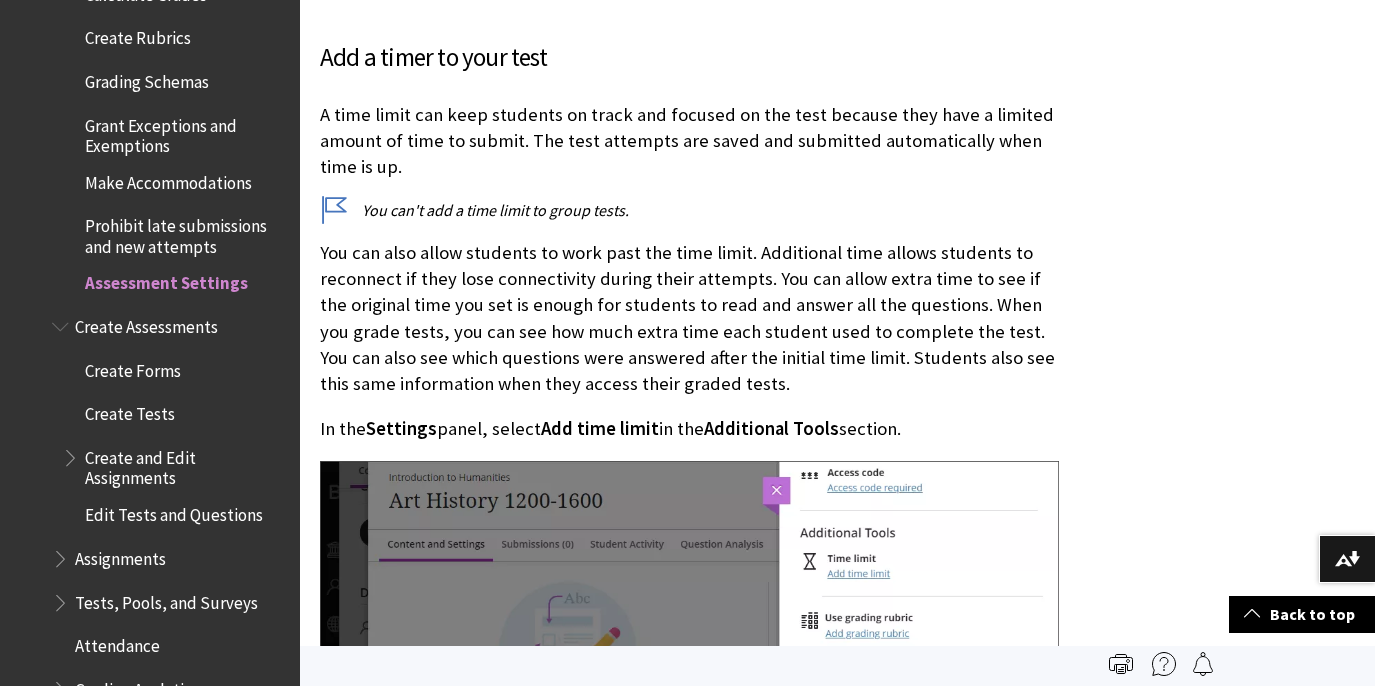 click on "Create Tests" at bounding box center (130, 411) 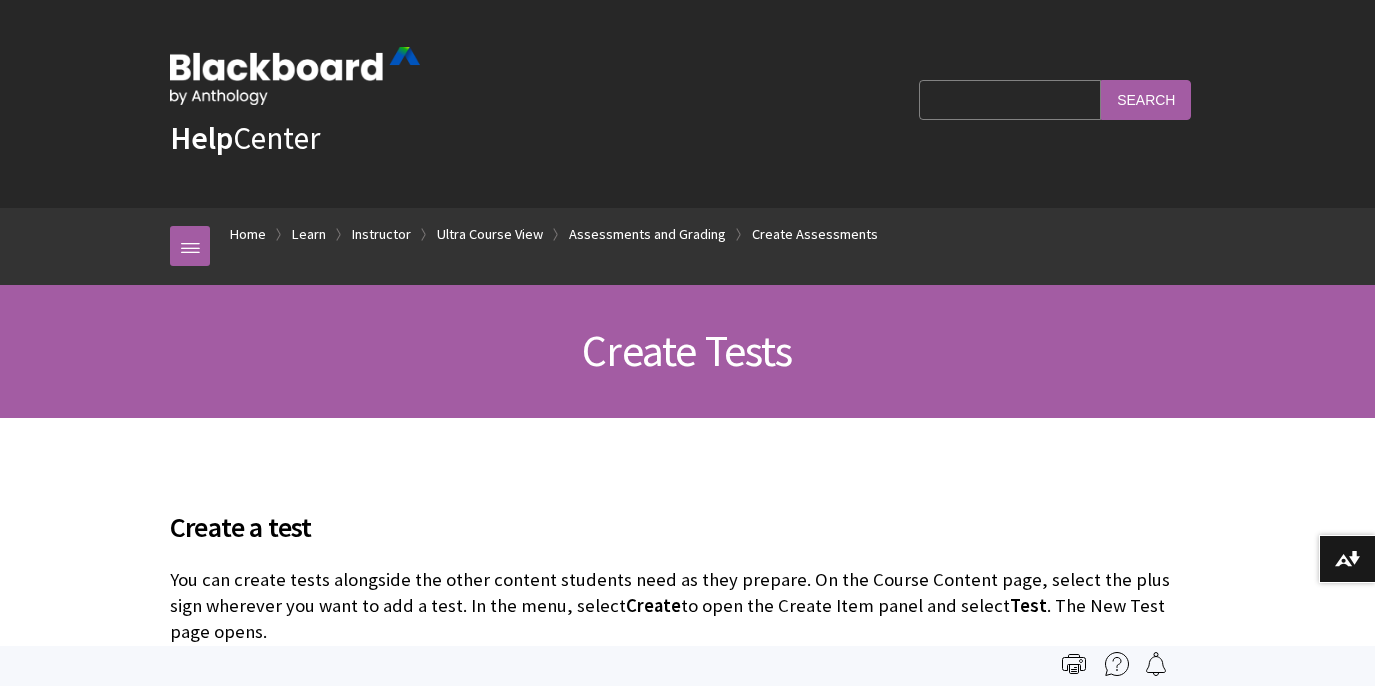 scroll, scrollTop: 250, scrollLeft: 0, axis: vertical 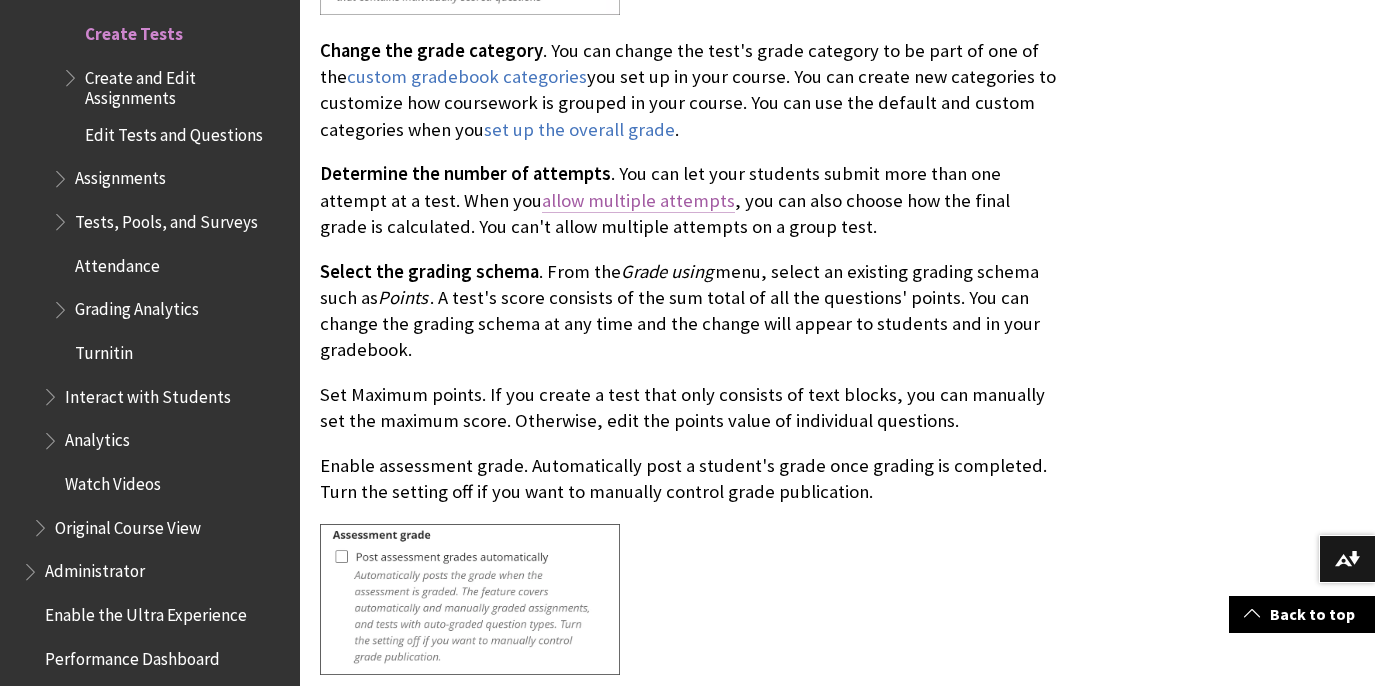 click on "allow multiple attempts" at bounding box center (638, 201) 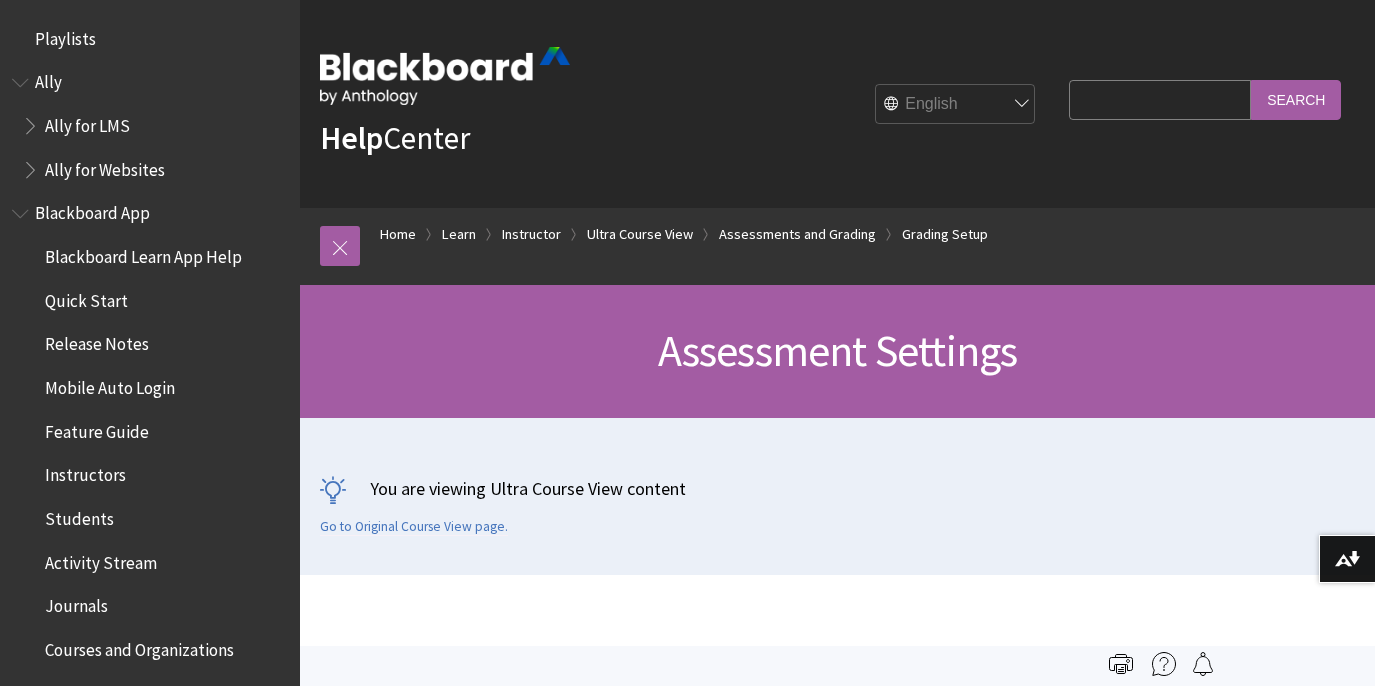 scroll, scrollTop: 0, scrollLeft: 0, axis: both 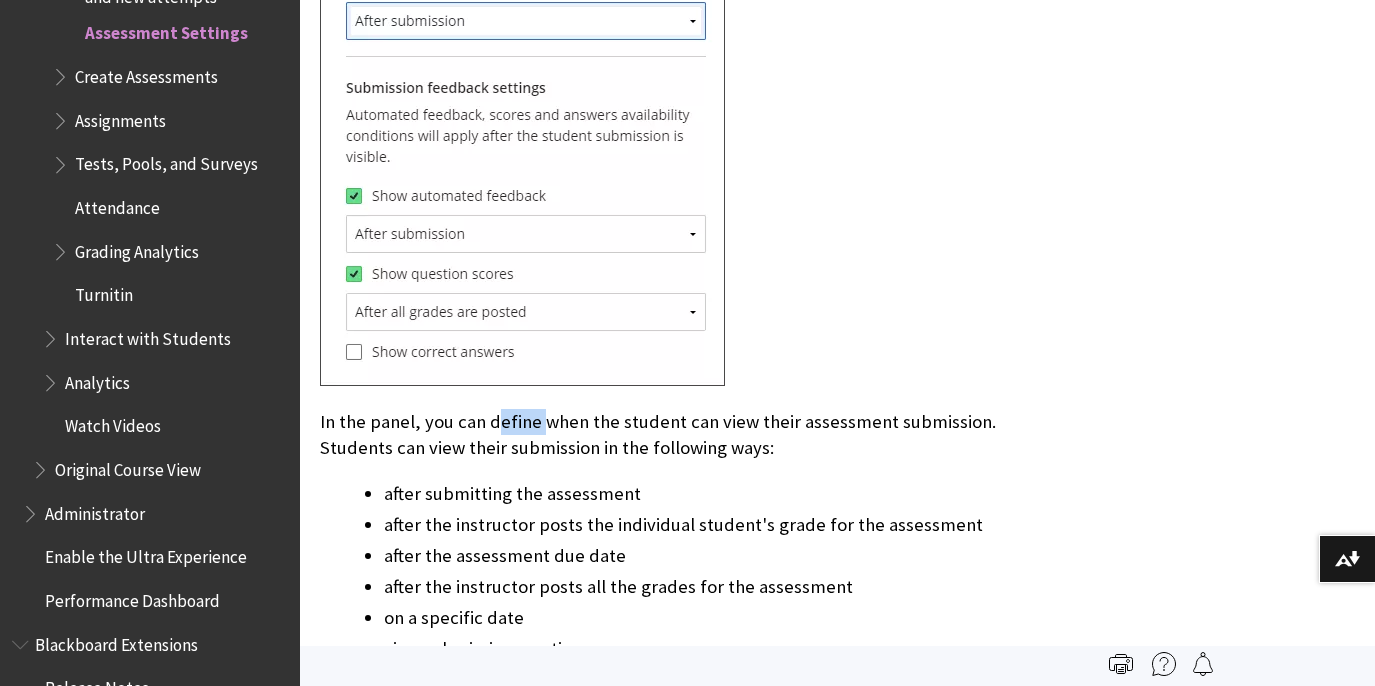drag, startPoint x: 490, startPoint y: 340, endPoint x: 541, endPoint y: 342, distance: 51.0392 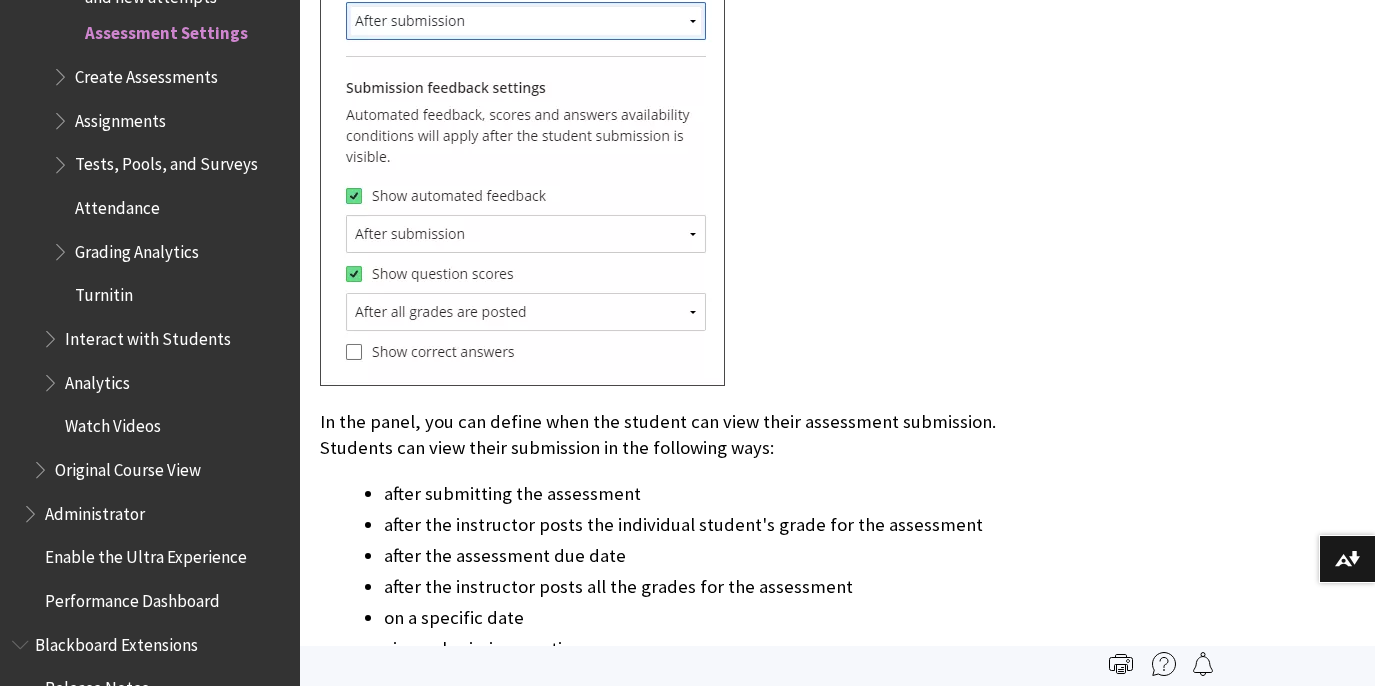 click on "In the panel, you can define when the student can view their assessment submission. Students can view their submission in the following ways:" at bounding box center [689, 435] 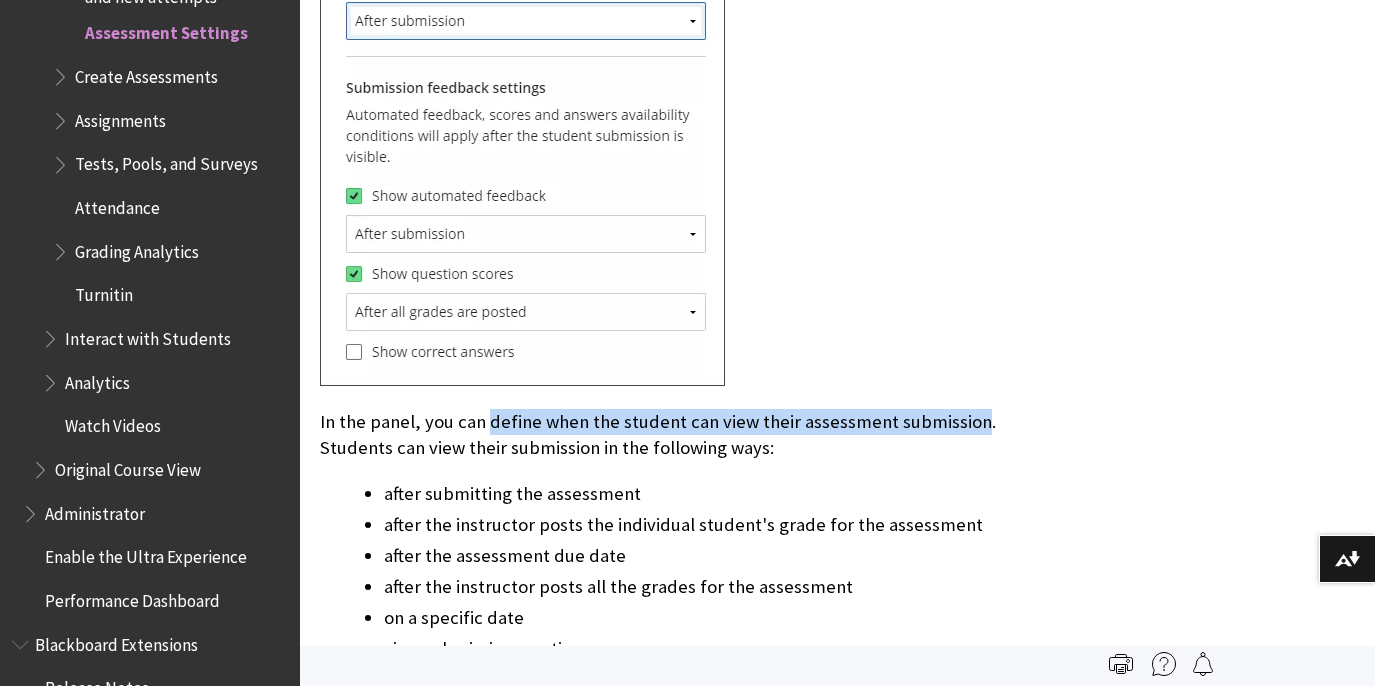 drag, startPoint x: 487, startPoint y: 343, endPoint x: 970, endPoint y: 338, distance: 483.02588 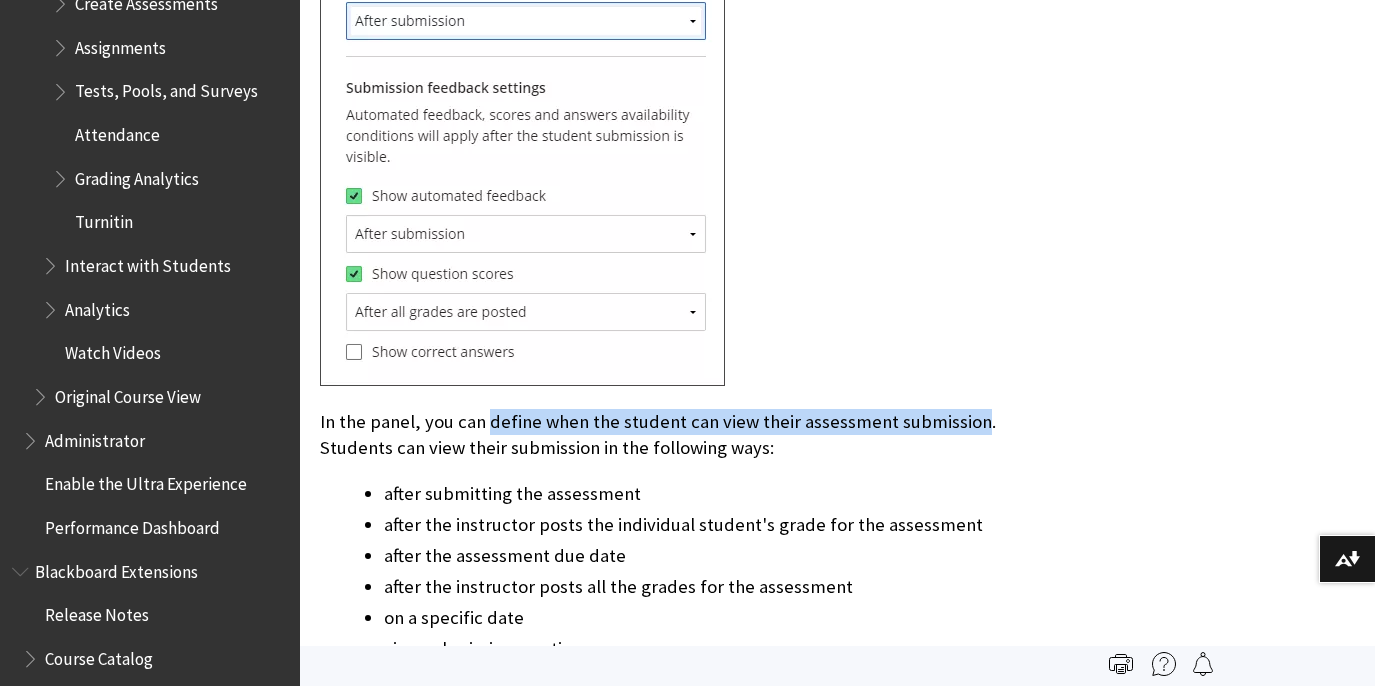 scroll, scrollTop: 3938, scrollLeft: 0, axis: vertical 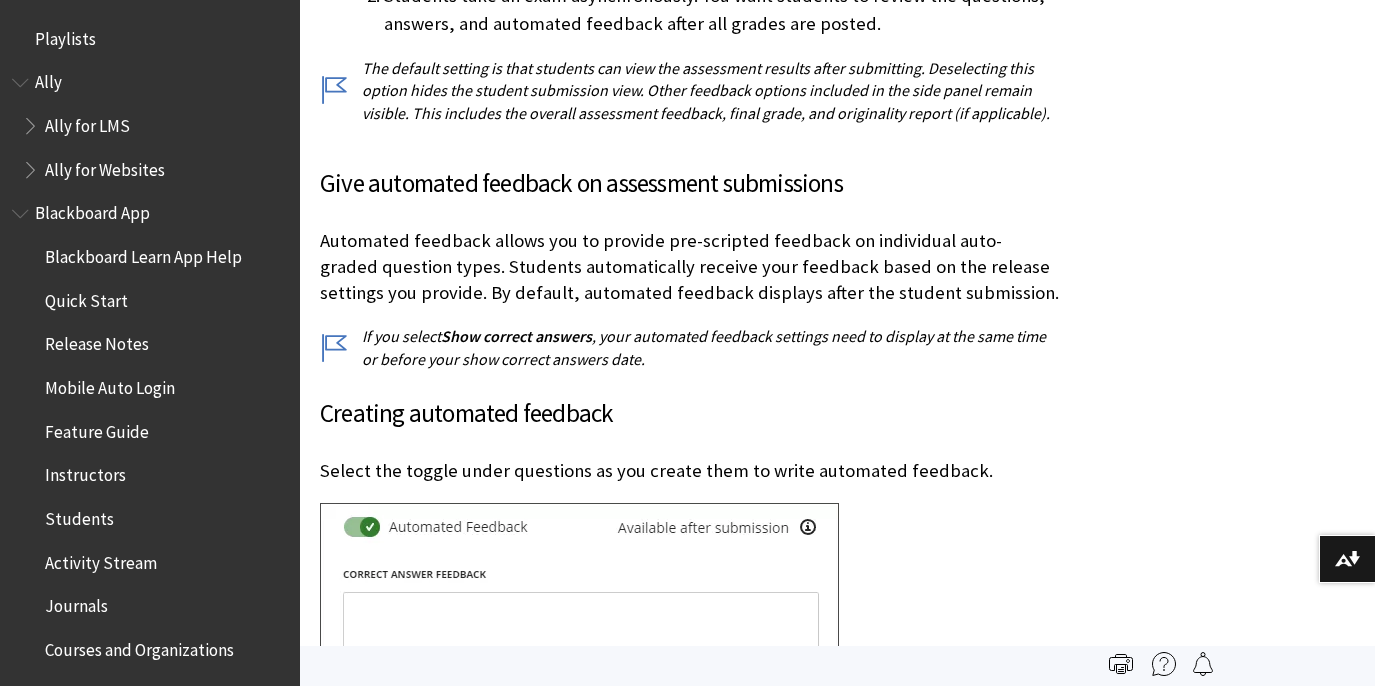 click on "Give automated feedback on assessment submissions  Automated feedback allows you to provide pre-scripted feedback on individual auto-graded question types. Students automatically receive your feedback based on the release settings you provide. By default, automated feedback displays after the student submission.  If you select  Show correct answers , your automated feedback settings need to display at the same time or before your show correct answers date.  Creating automated feedback Select the toggle under questions as you create them to write automated feedback.
Enter your feedback for  Correct answer feedback  and  Incorrect answer feedback . Incorrect answer feedback also displays for partial credit answers. Select  Save ." at bounding box center [689, 547] 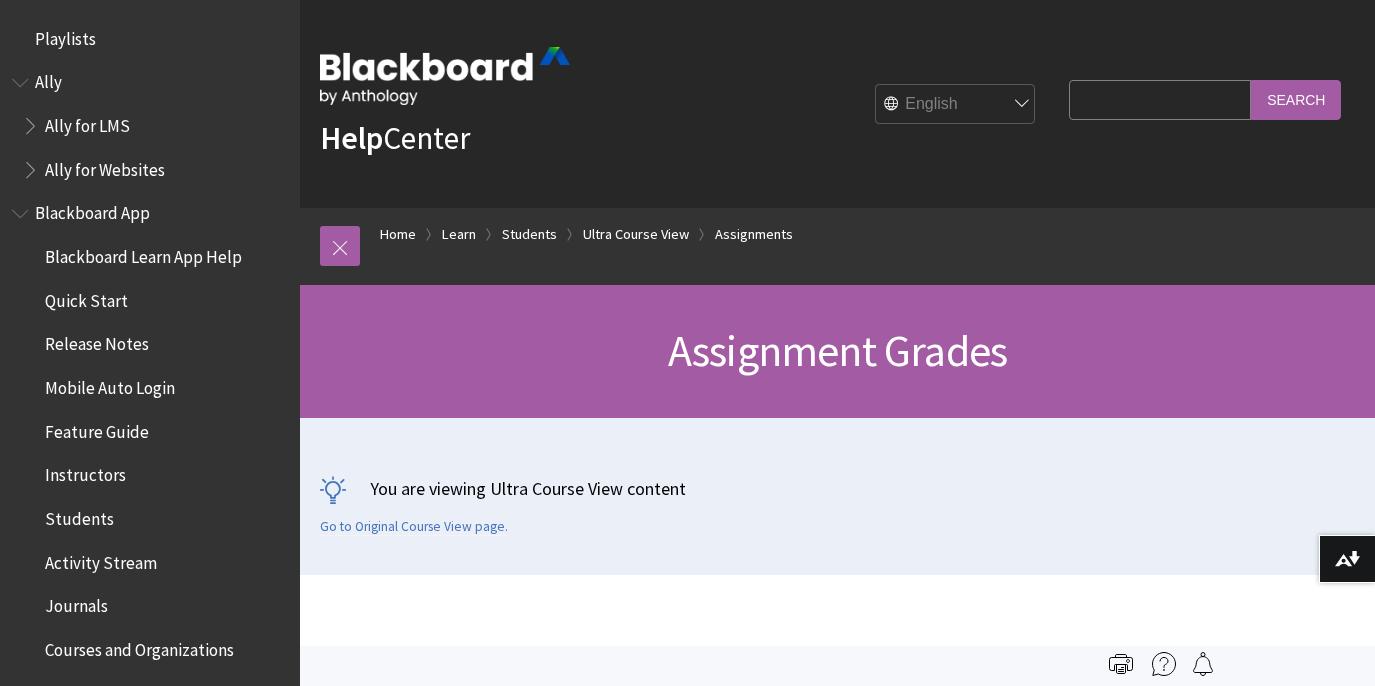 scroll, scrollTop: 0, scrollLeft: 0, axis: both 